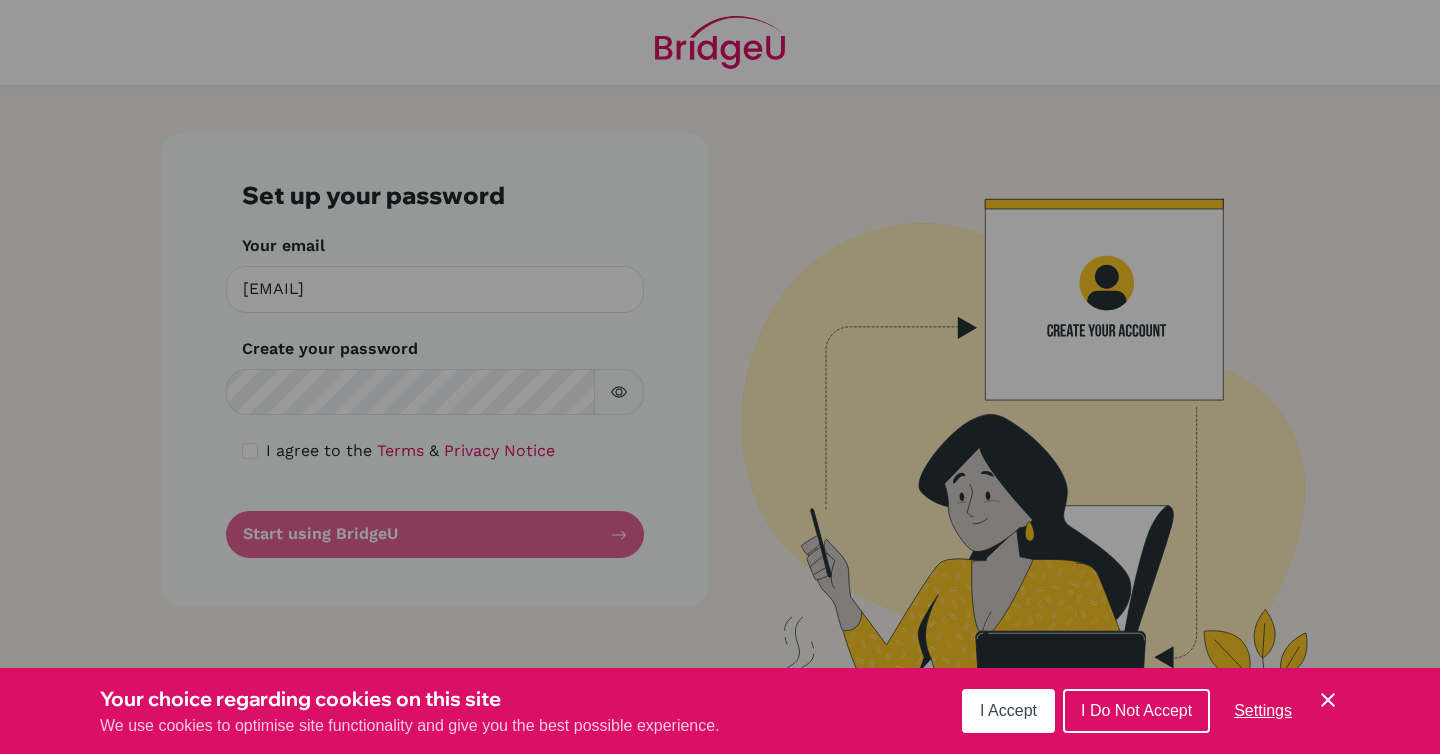 scroll, scrollTop: 0, scrollLeft: 0, axis: both 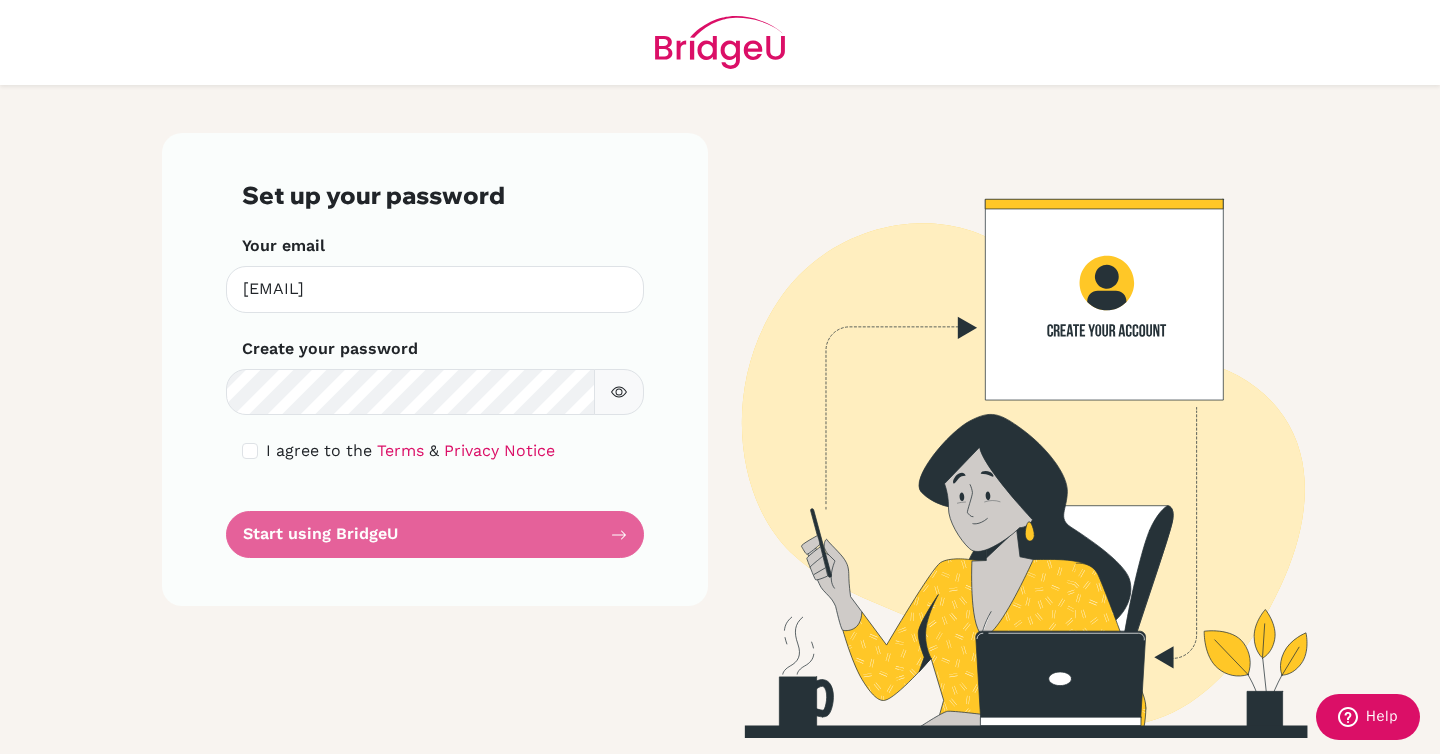 click on "Set up your password
Your email
[EMAIL]
Invalid email
Create your password
Make sure it's at least 6 characters
I agree to the
Terms
&
Privacy Notice
Start using BridgeU" at bounding box center [435, 369] 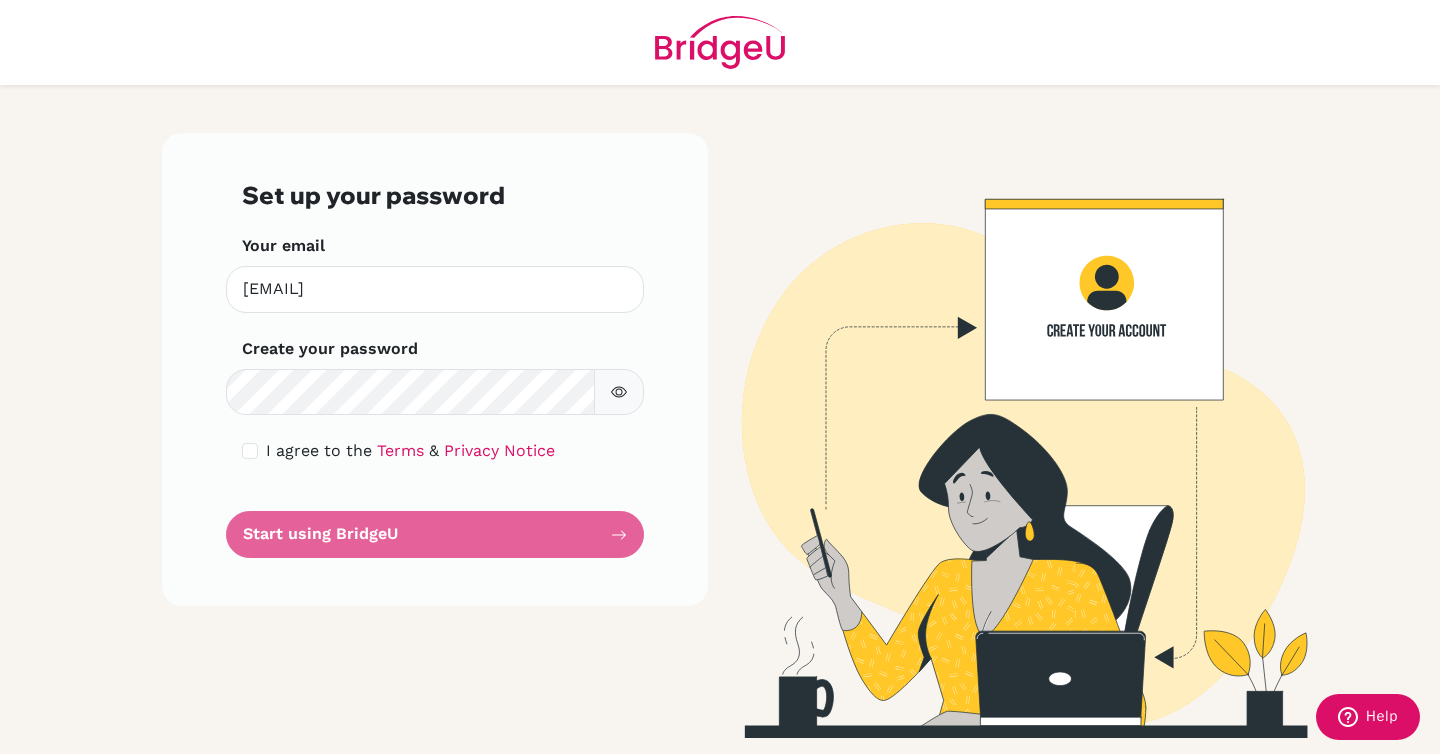 click on "Set up your password
Your email
[EMAIL]
Invalid email
Create your password
Make sure it's at least 6 characters
I agree to the
Terms
&
Privacy Notice
Start using BridgeU" at bounding box center (435, 369) 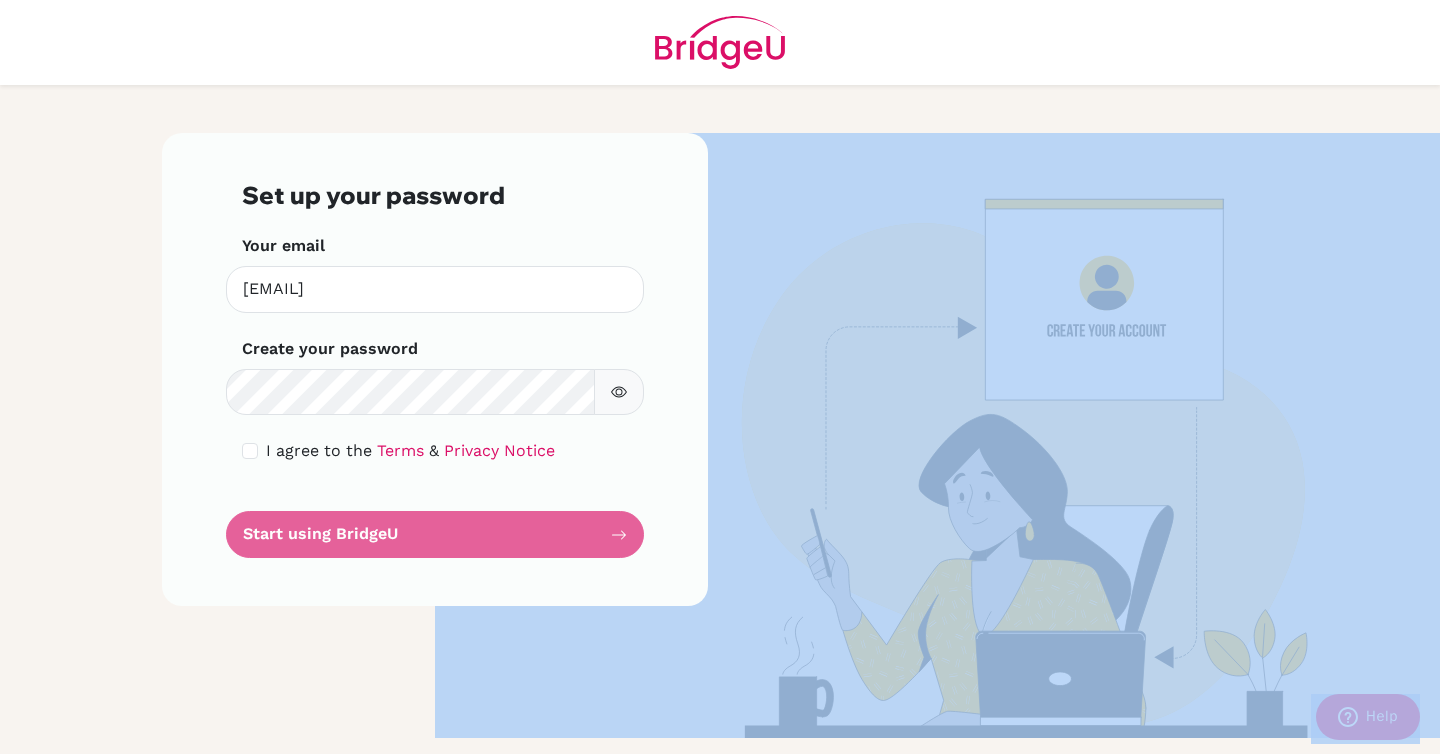 click on "Set up your password
Your email
[EMAIL]
Invalid email
Create your password
Make sure it's at least 6 characters
I agree to the
Terms
&
Privacy Notice
Start using BridgeU" at bounding box center [435, 369] 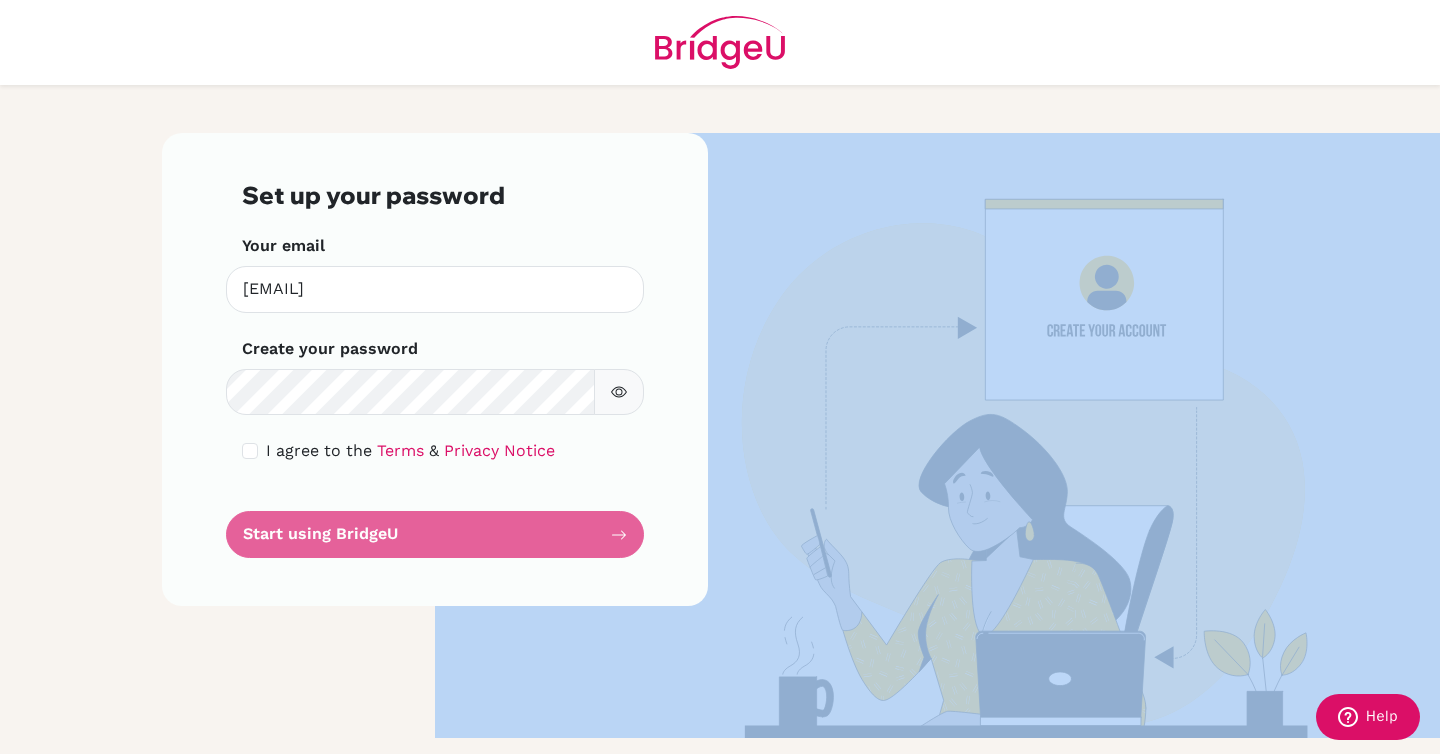 click on "Set up your password
Your email
[EMAIL]
Invalid email
Create your password
Make sure it's at least 6 characters
I agree to the
Terms
&
Privacy Notice
Start using BridgeU" at bounding box center (435, 369) 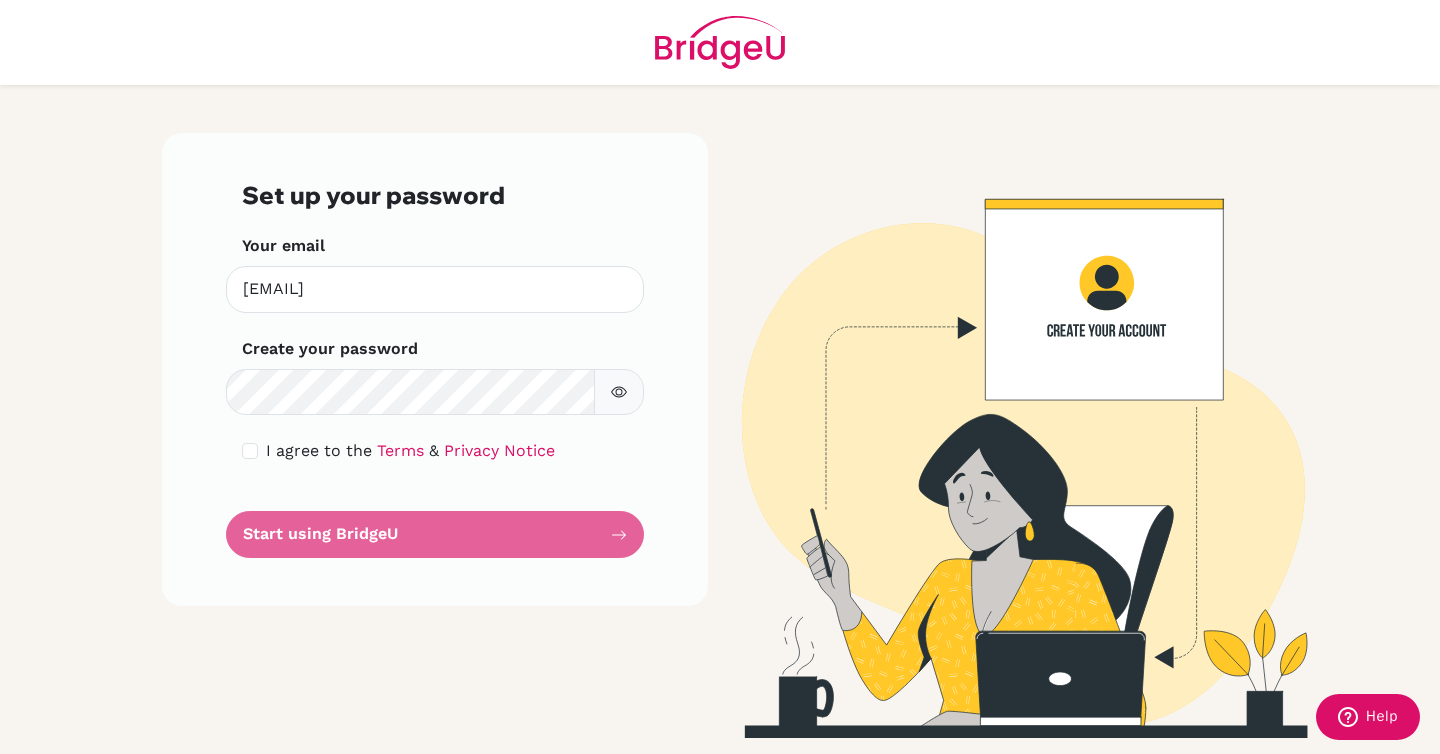 click on "Set up your password
Your email
[EMAIL]
Invalid email
Create your password
Make sure it's at least 6 characters
I agree to the
Terms
&
Privacy Notice
Start using BridgeU" at bounding box center (435, 369) 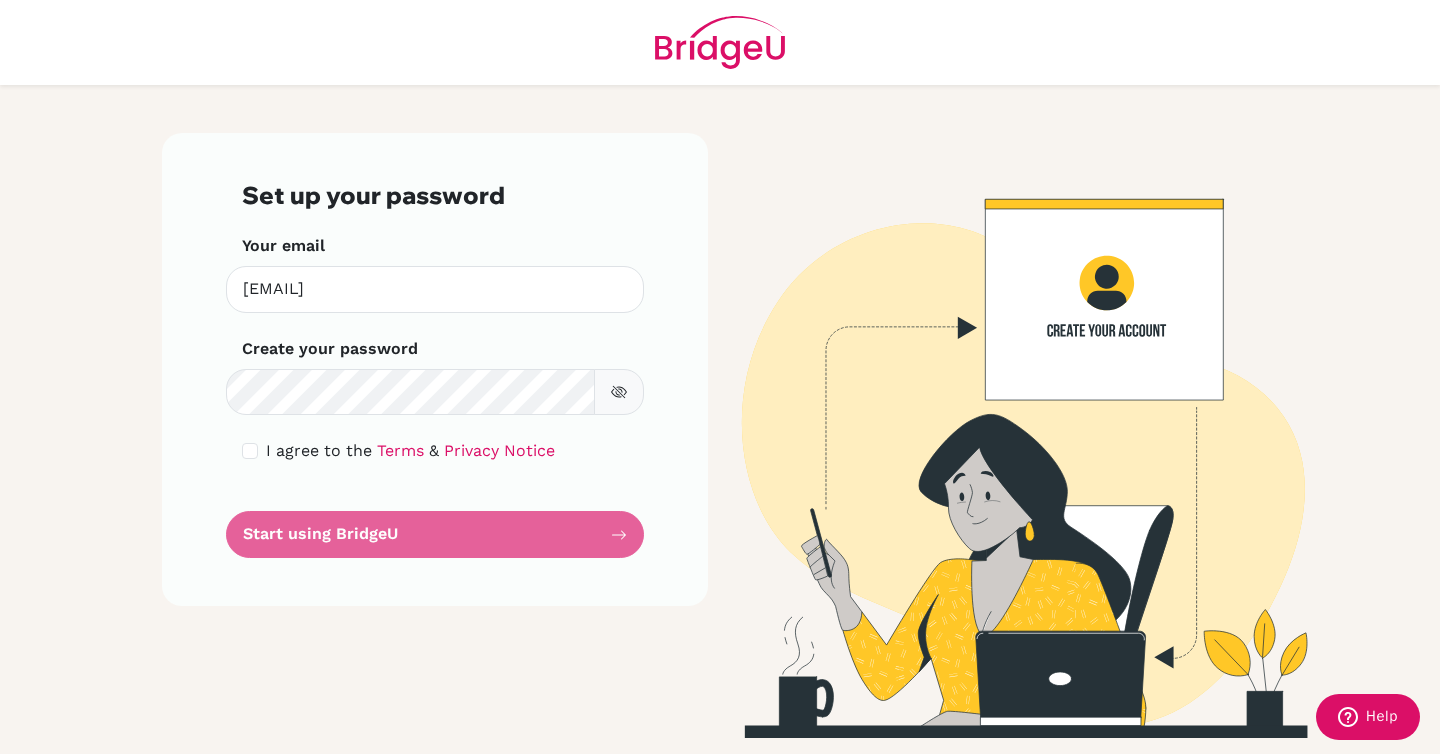 click 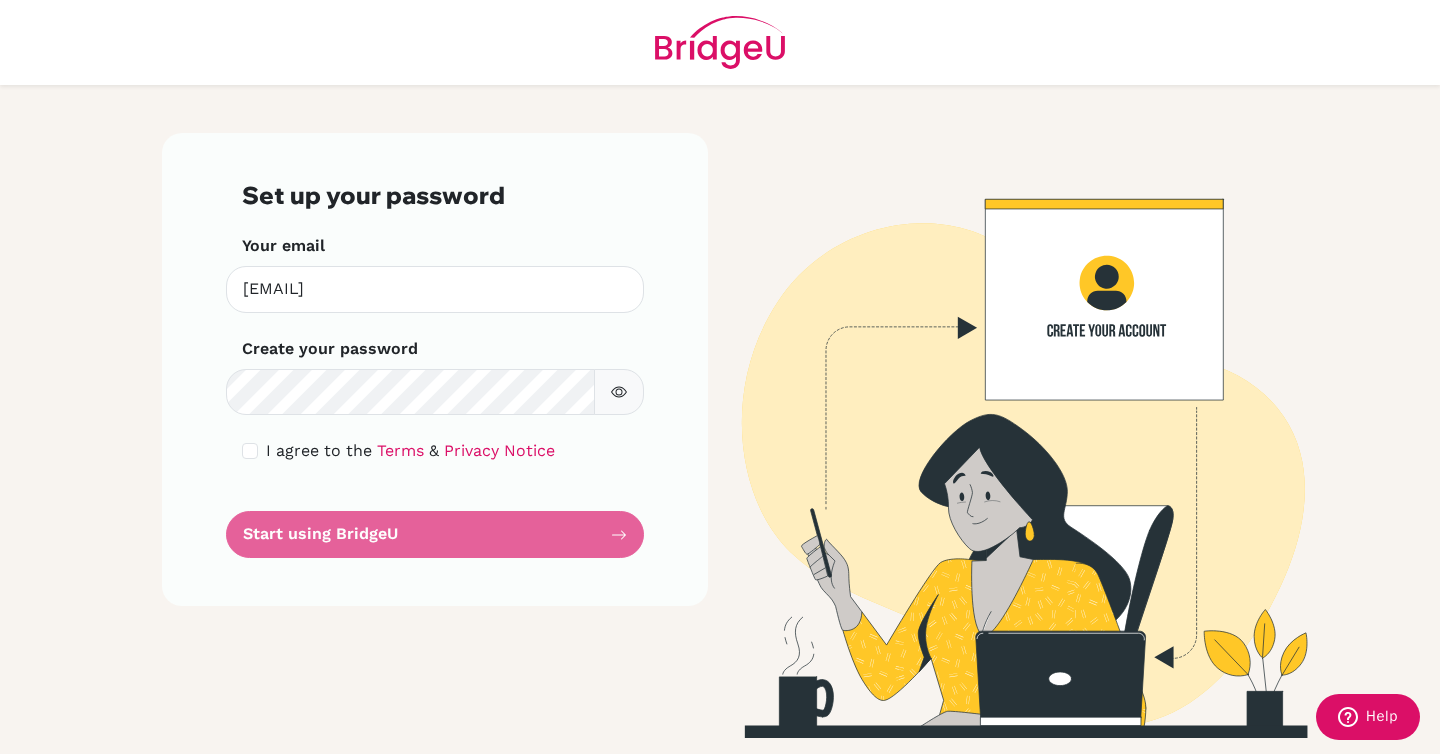 click at bounding box center [1005, 435] 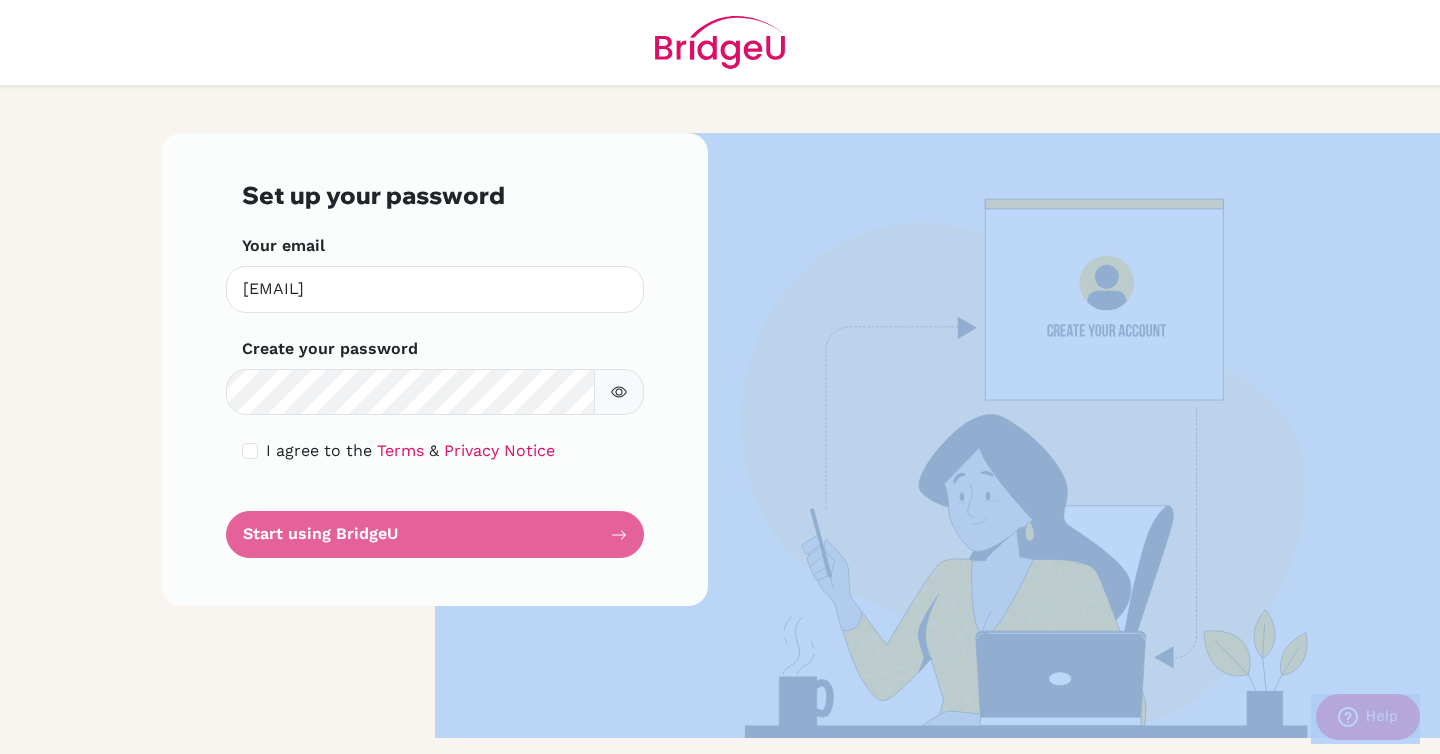 click on "Set up your password
Your email
[EMAIL]
Invalid email
Create your password
Make sure it's at least 6 characters
I agree to the
Terms
&
Privacy Notice
Start using BridgeU" at bounding box center [435, 369] 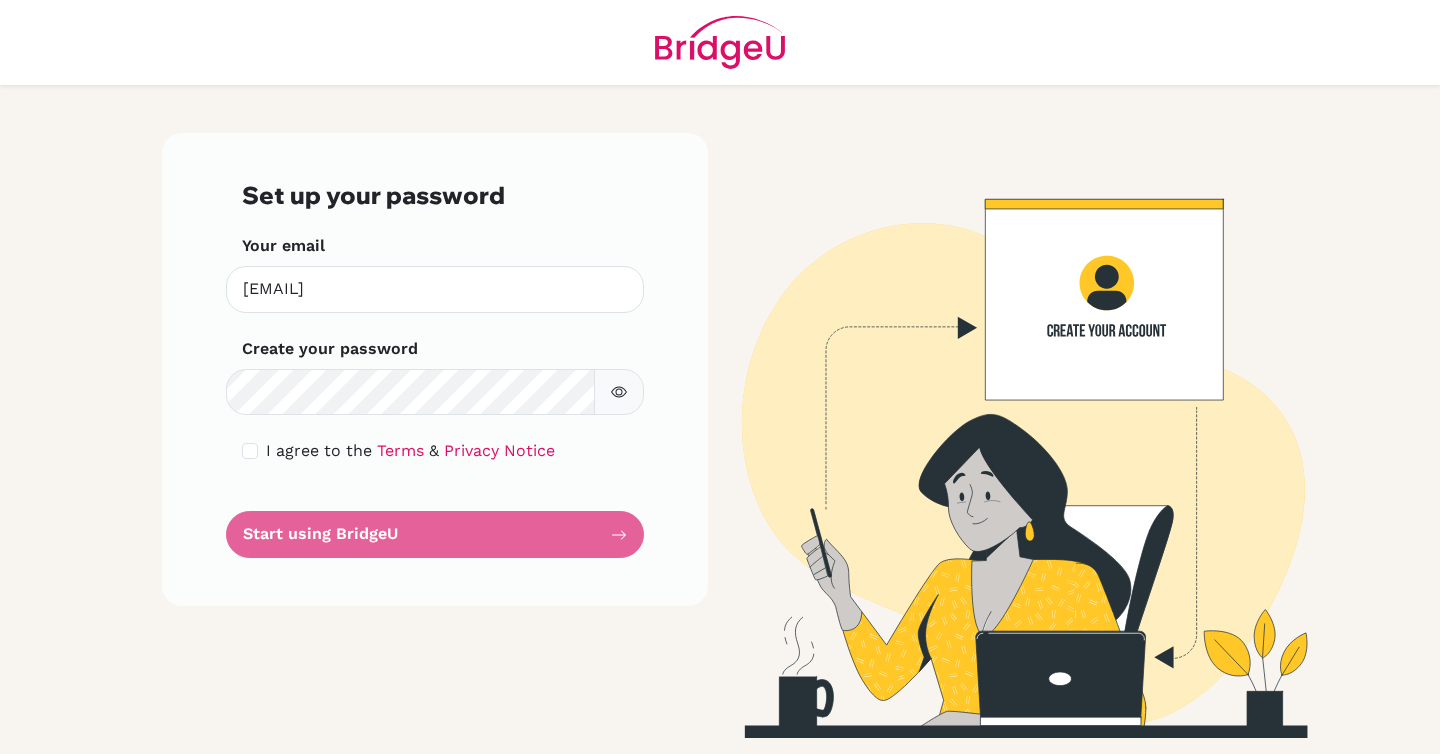 scroll, scrollTop: 0, scrollLeft: 0, axis: both 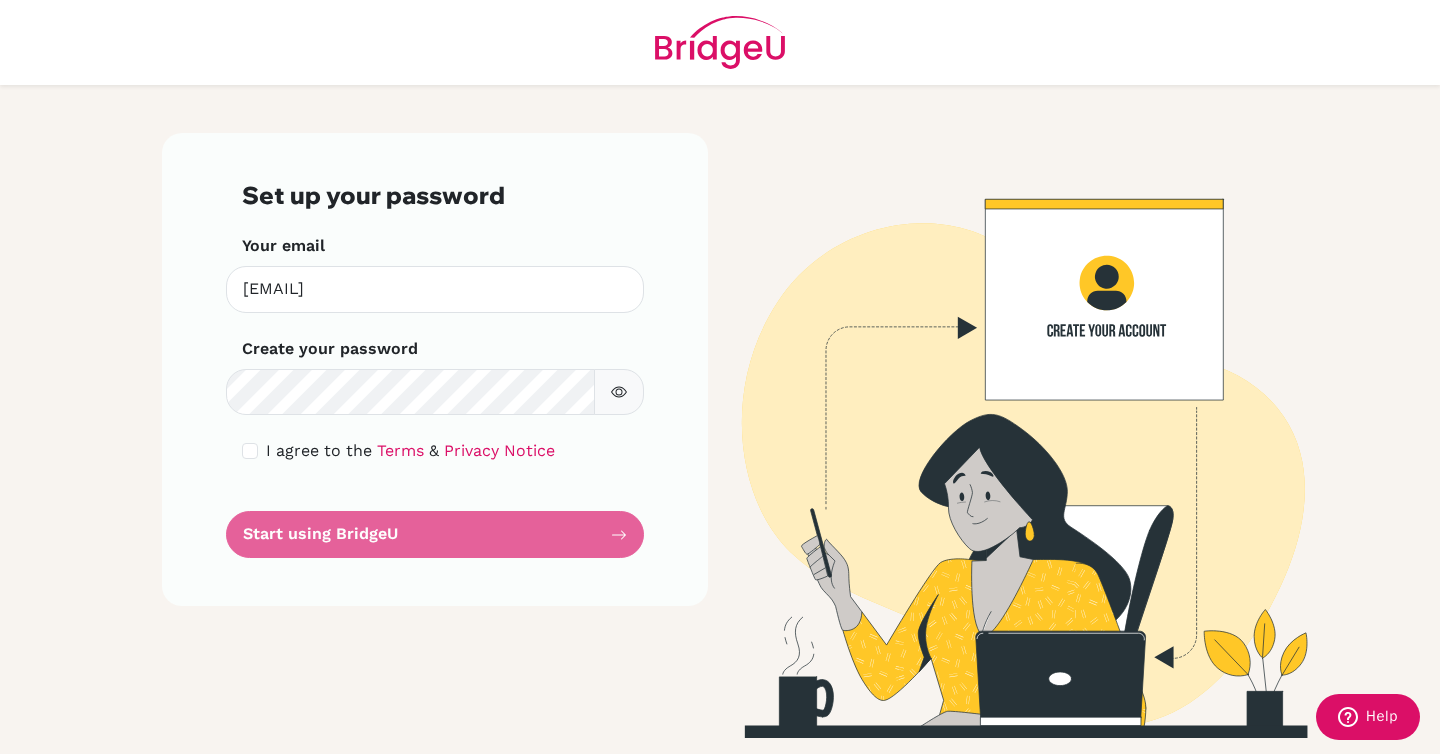 click on "Set up your password
Your email
[EMAIL]
Invalid email
Create your password
Make sure it's at least 6 characters
I agree to the
Terms
&
Privacy Notice
Start using BridgeU" at bounding box center [435, 369] 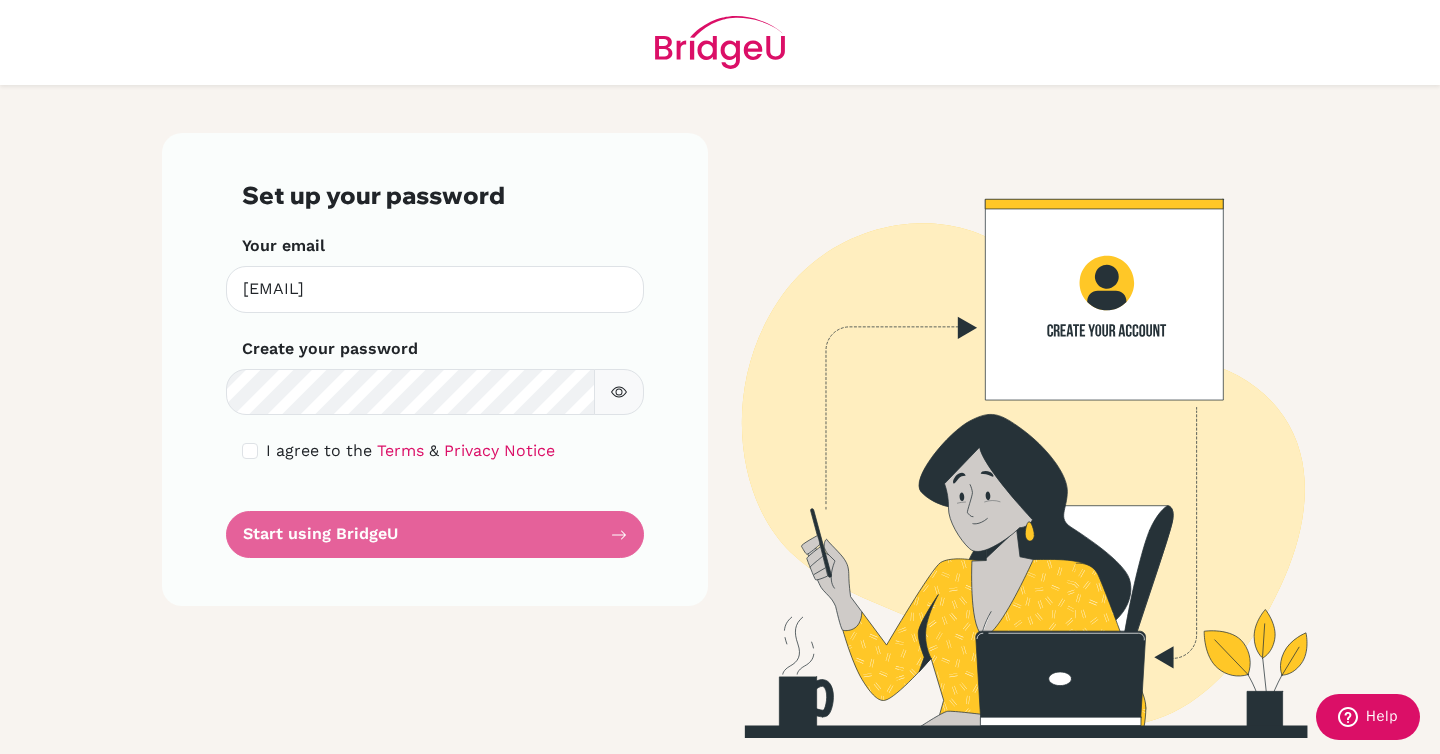 click on "Set up your password
Your email
[EMAIL]
Invalid email
Create your password
Make sure it's at least 6 characters
I agree to the
Terms
&
Privacy Notice
Start using BridgeU" at bounding box center (435, 369) 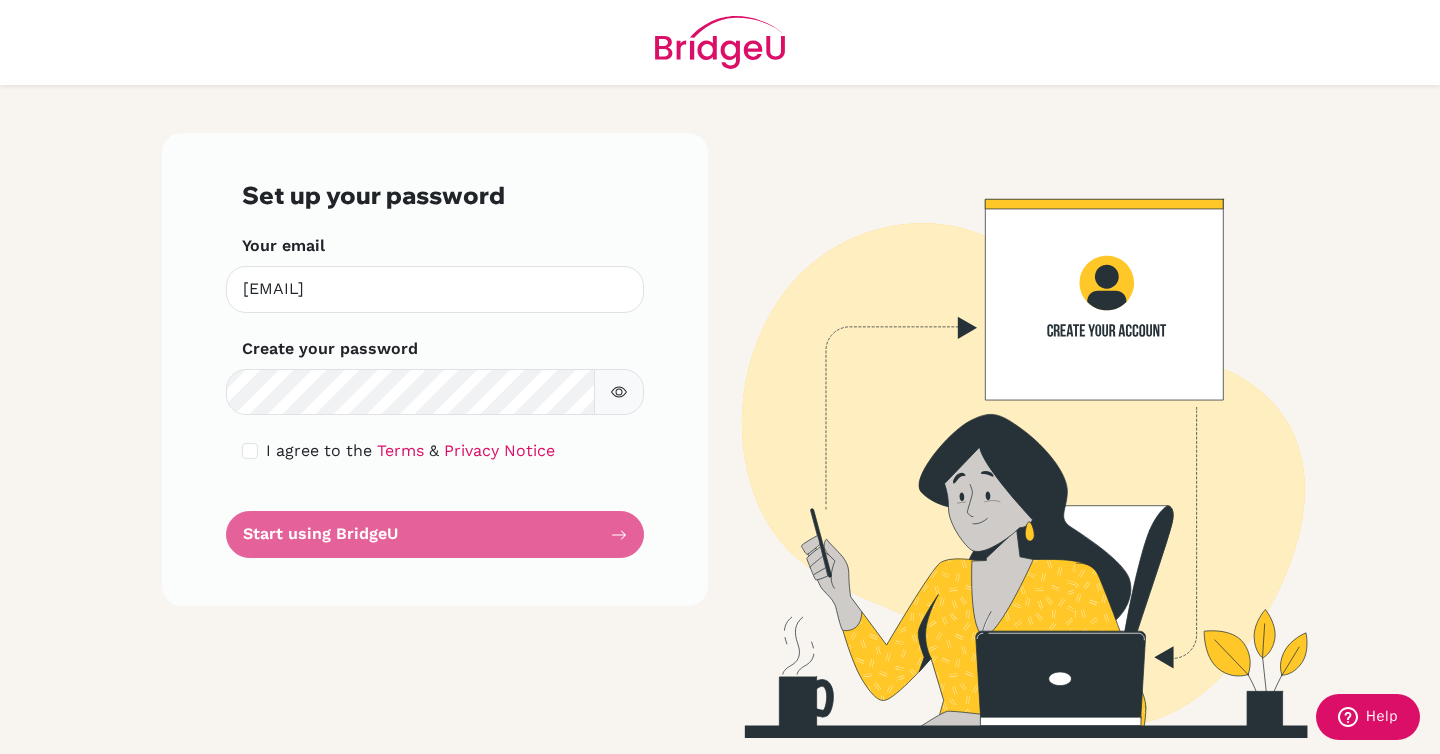click at bounding box center (1005, 435) 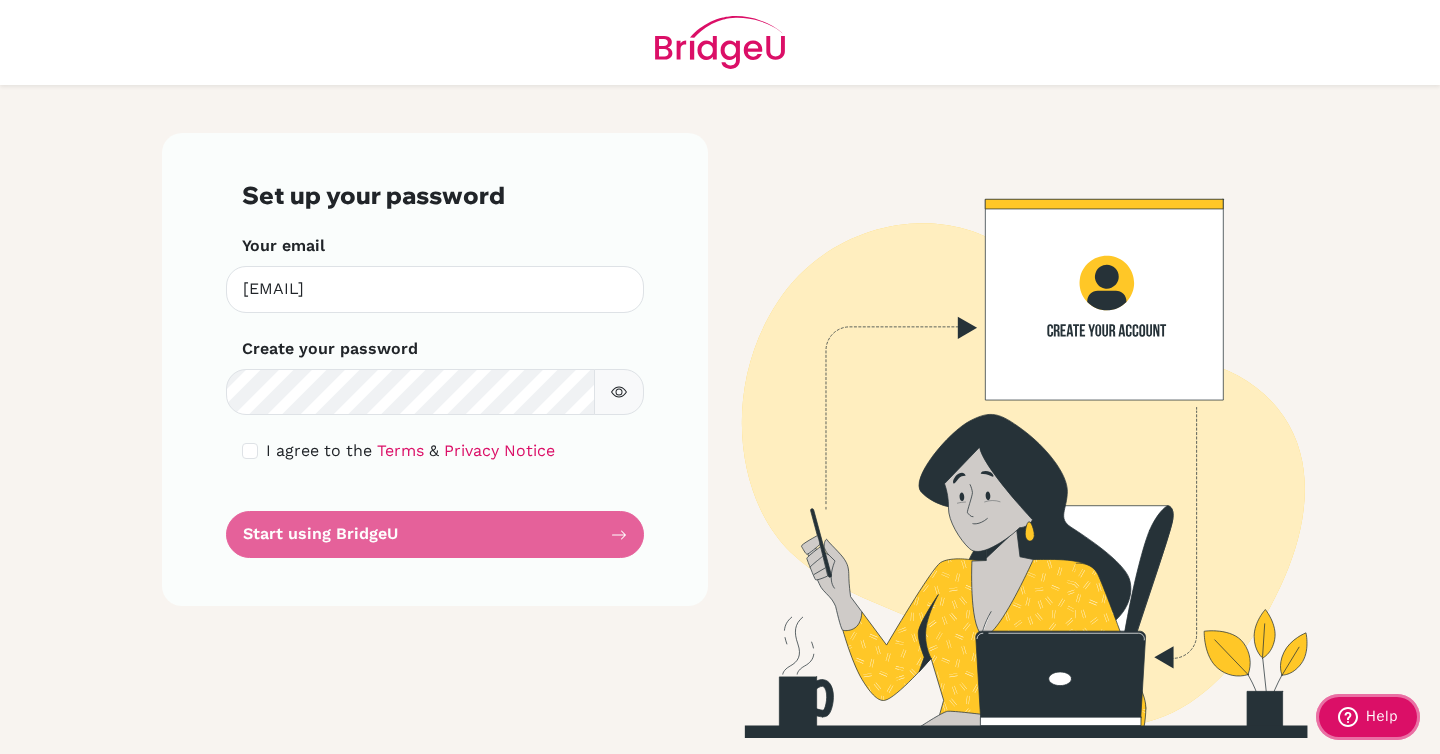 click on "Help" at bounding box center (1382, 716) 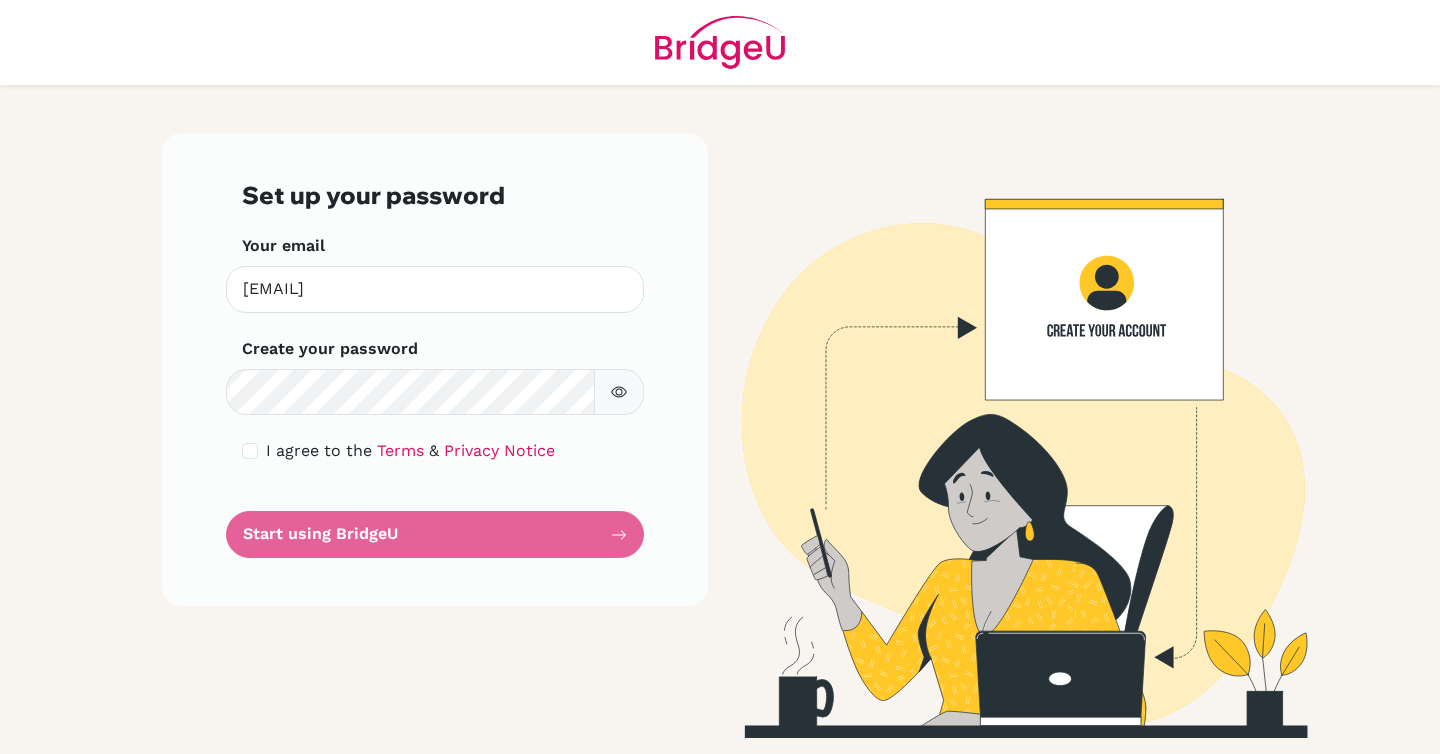 scroll, scrollTop: 0, scrollLeft: 0, axis: both 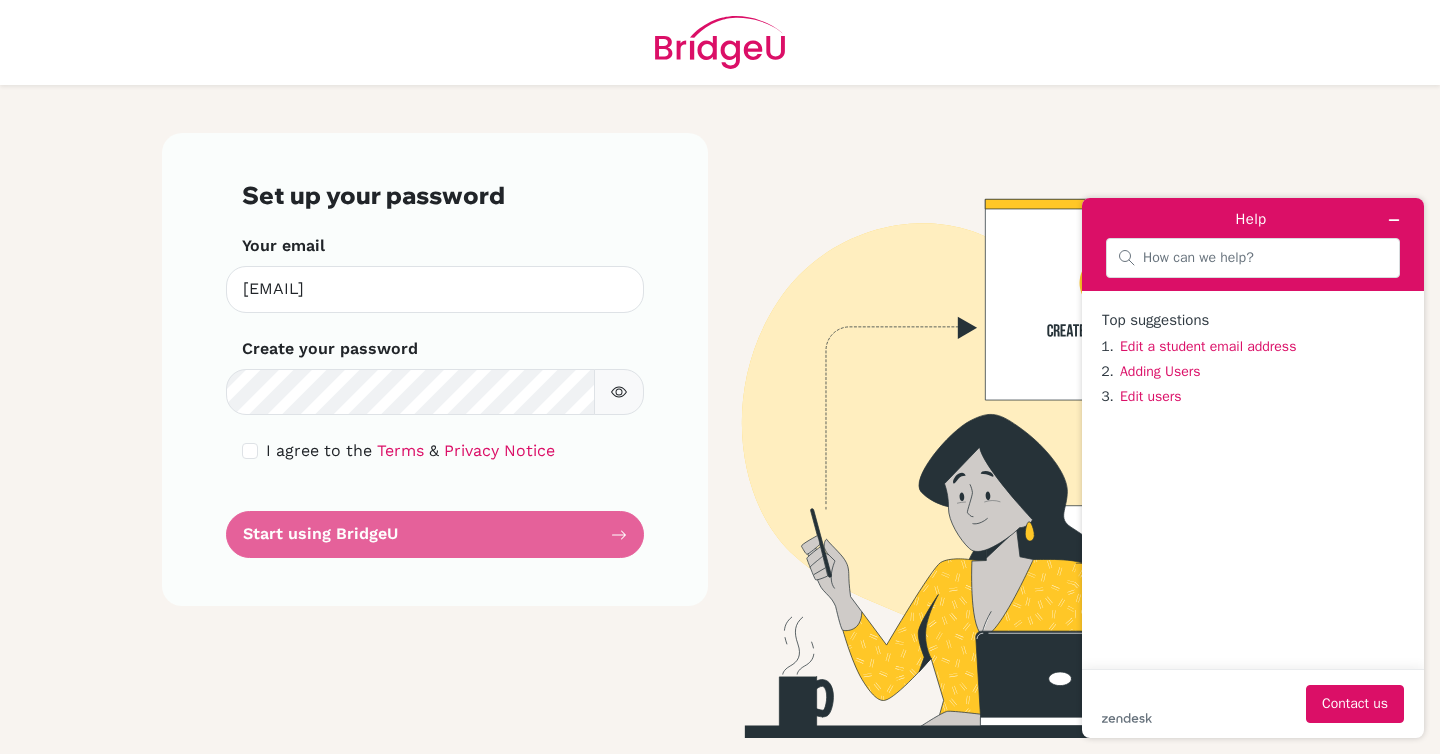 click at bounding box center (1005, 435) 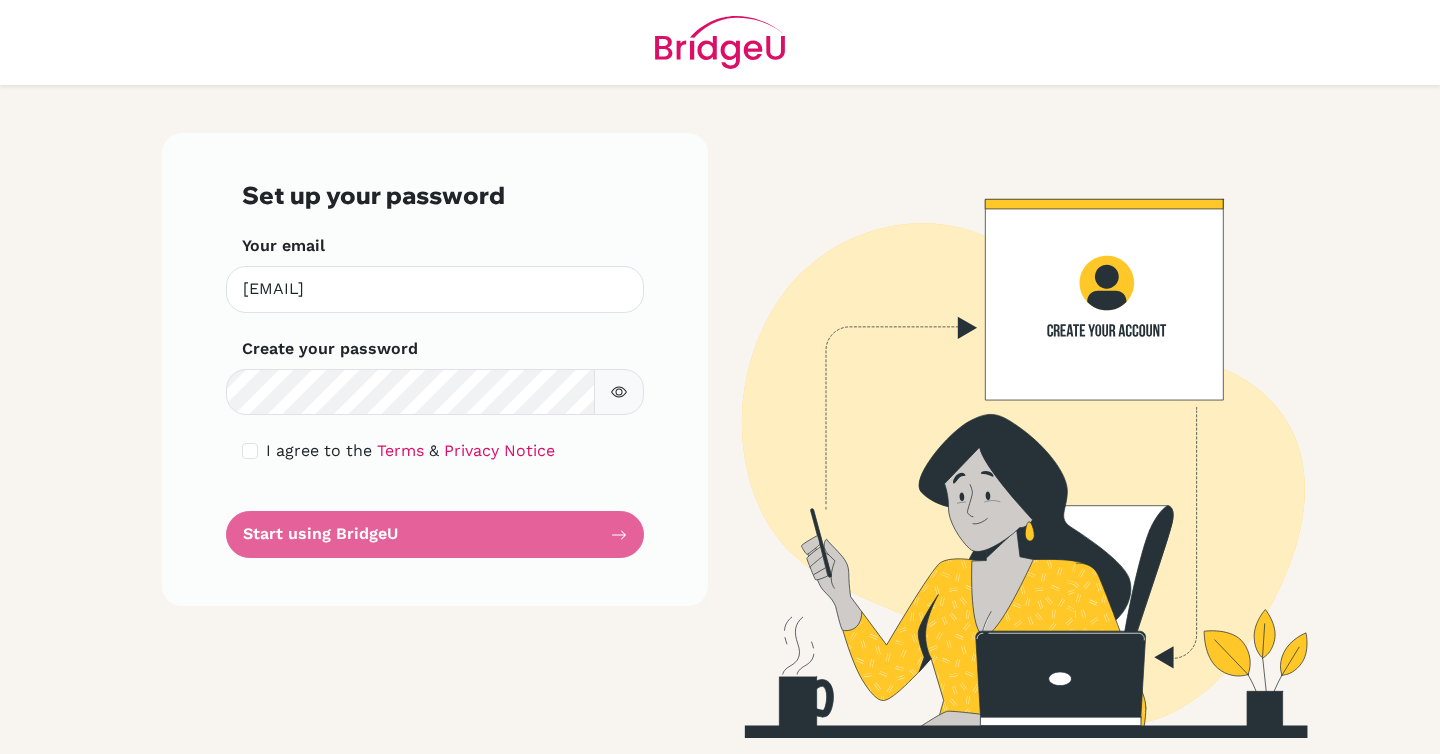 scroll, scrollTop: 0, scrollLeft: 0, axis: both 